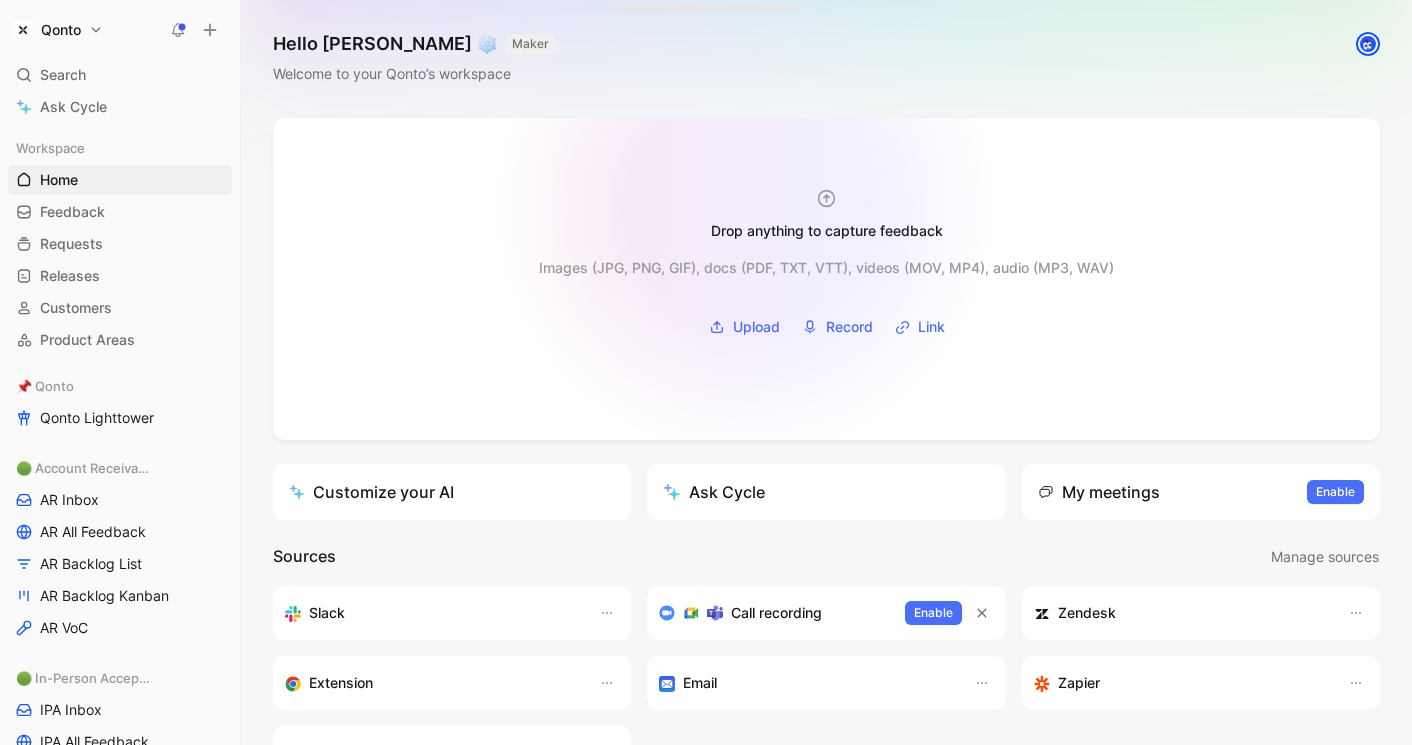 scroll, scrollTop: 0, scrollLeft: 0, axis: both 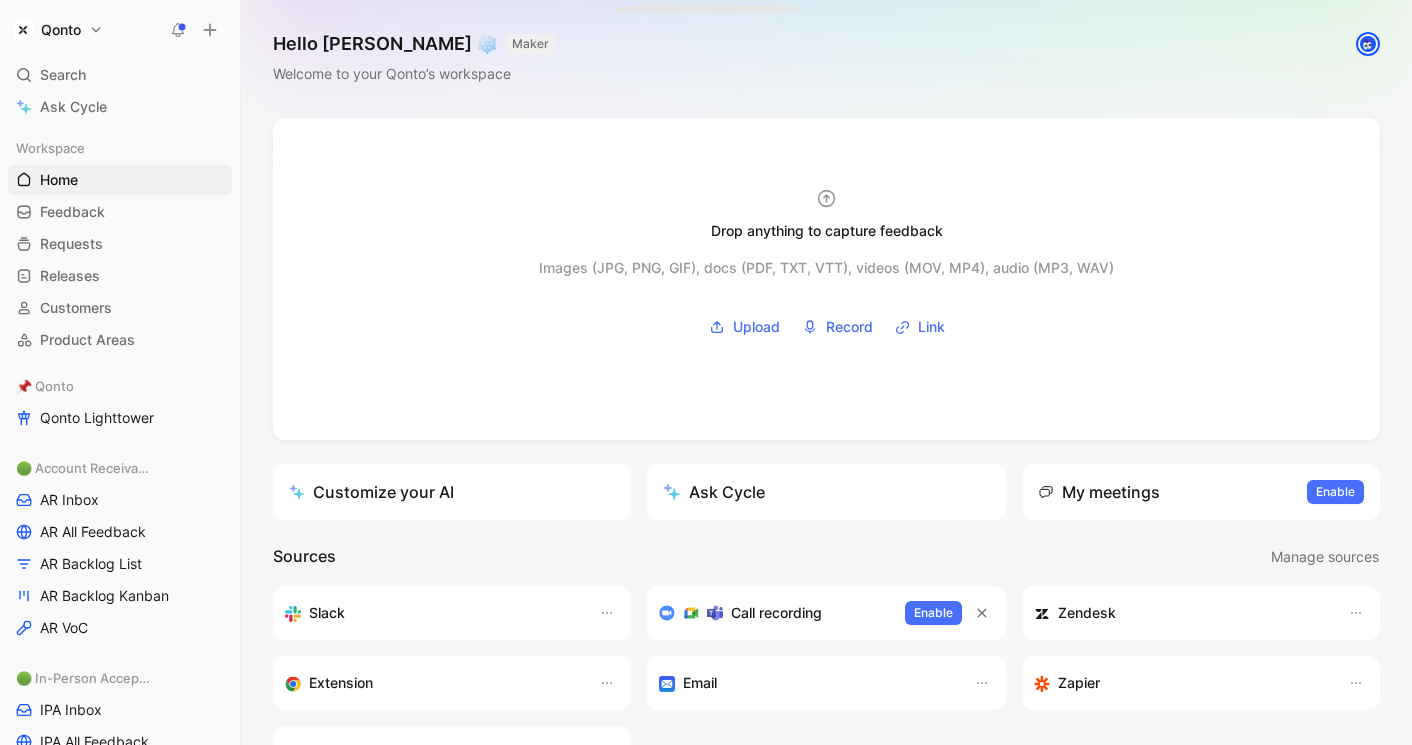 click at bounding box center (1368, 44) 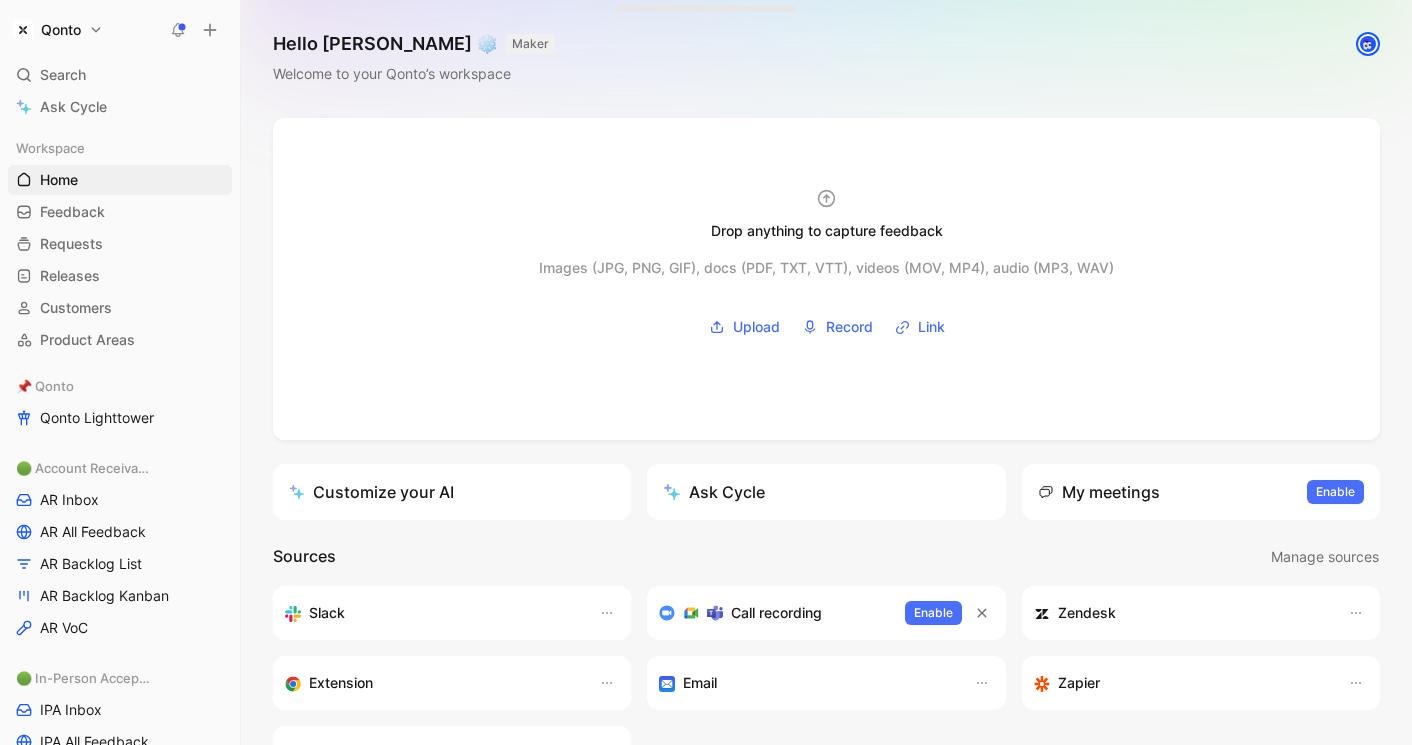 click at bounding box center [1368, 44] 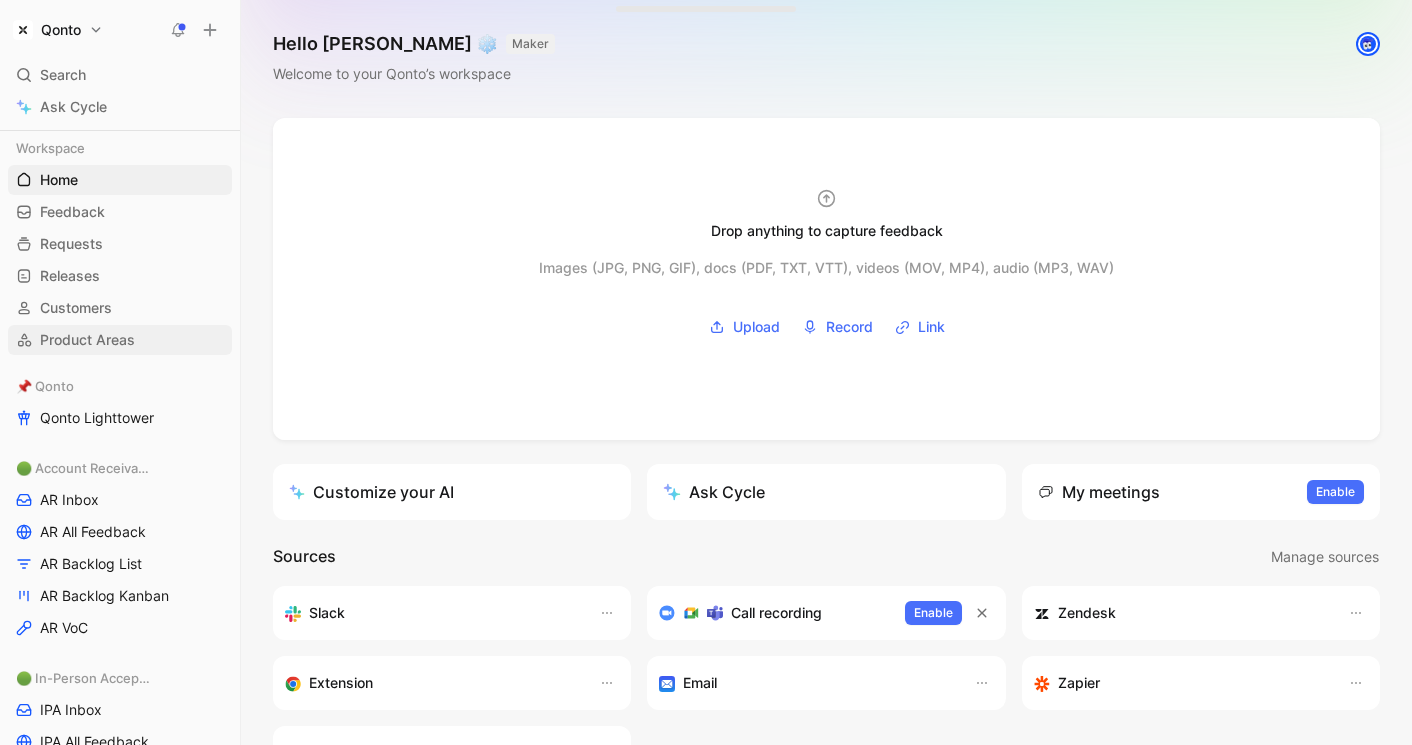 scroll, scrollTop: 0, scrollLeft: 0, axis: both 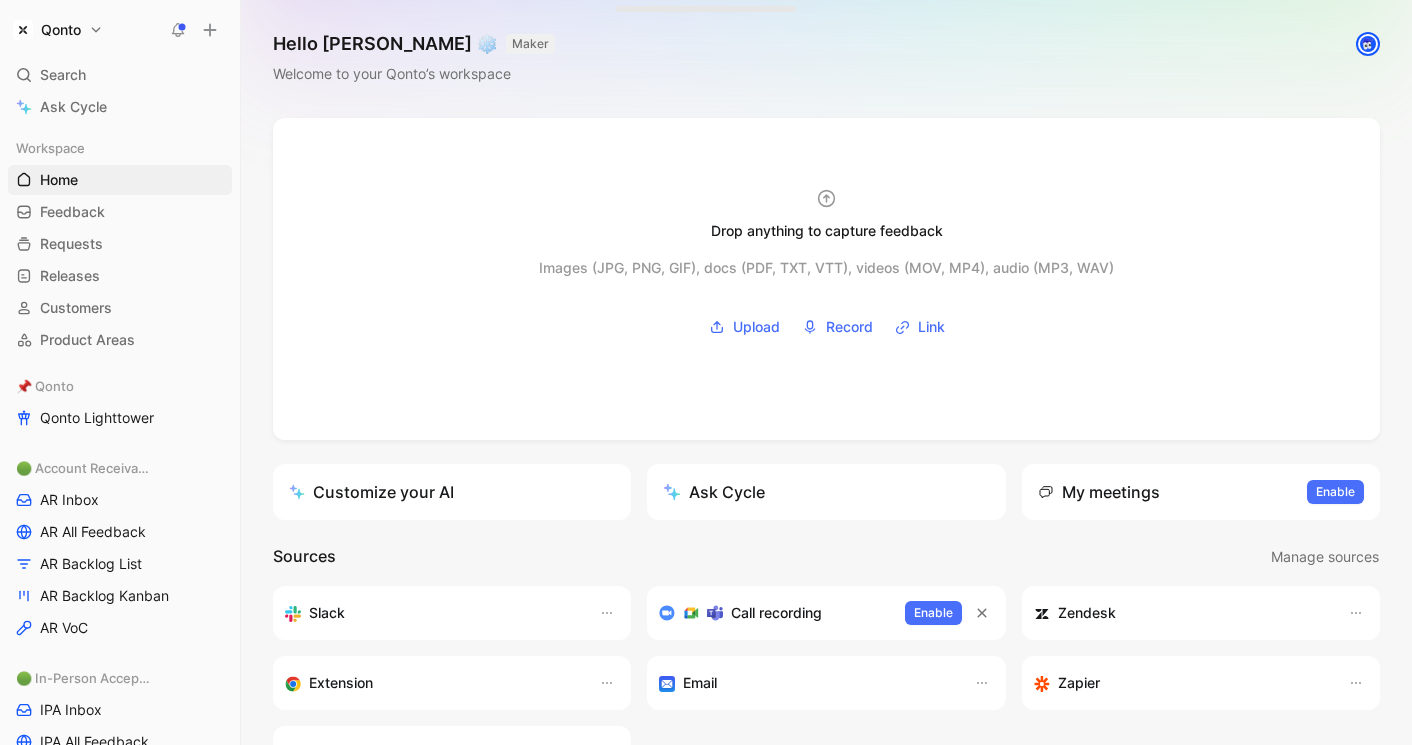 click on "Qonto Search ⌘ K Ask Cycle Workspace Home G then H Feedback G then F Requests G then R Releases G then L Customers Product Areas 📌 Qonto Qonto Lighttower 🟢 Account Receivable AR Inbox AR All Feedback AR Backlog List AR Backlog Kanban AR VoC 🟢 In-Person Acceptance IPA Inbox IPA All Feedback IPA Backlog List IPA Backlog Kanban 🛠️ Tools Inbox to dispatch All feedback
To pick up a draggable item, press the space bar.
While dragging, use the arrow keys to move the item.
Press space again to drop the item in its new position, or press escape to cancel.
Help center Invite member Hello Mario ❄️ MAKER Welcome to your Qonto’s workspace Drop anything to capture feedback Images (JPG, PNG, GIF), docs (PDF, TXT, VTT), videos (MOV, MP4), audio (MP3, WAV) Upload Record Link Customize your AI Ask Cycle My meetings Enable to view your meetings Enable Sources Manage sources Slack Call recording Enable Zendesk Extension Email Zapier Cycle API What’s new in Cycle Learn more" at bounding box center (706, 372) 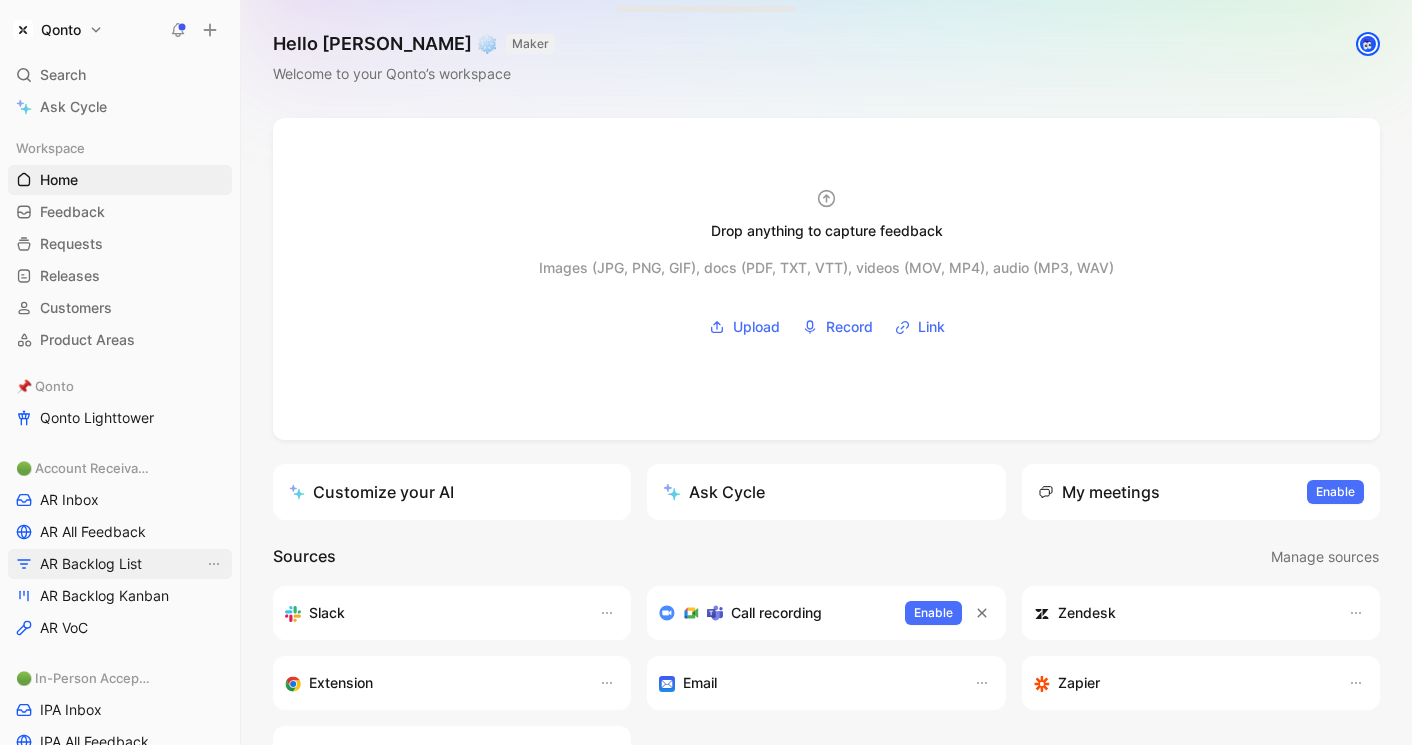 click on "AR Backlog List" at bounding box center [91, 564] 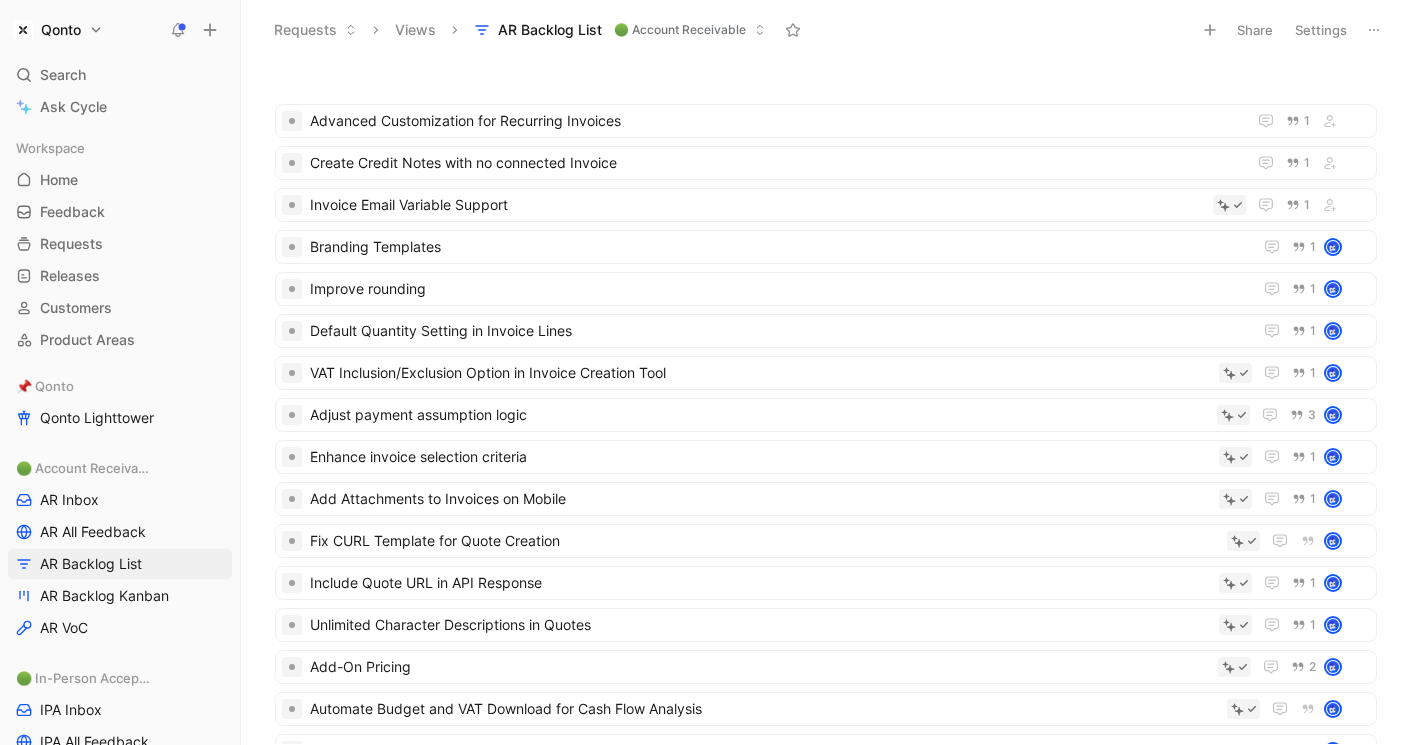 click on "Settings" at bounding box center [1321, 30] 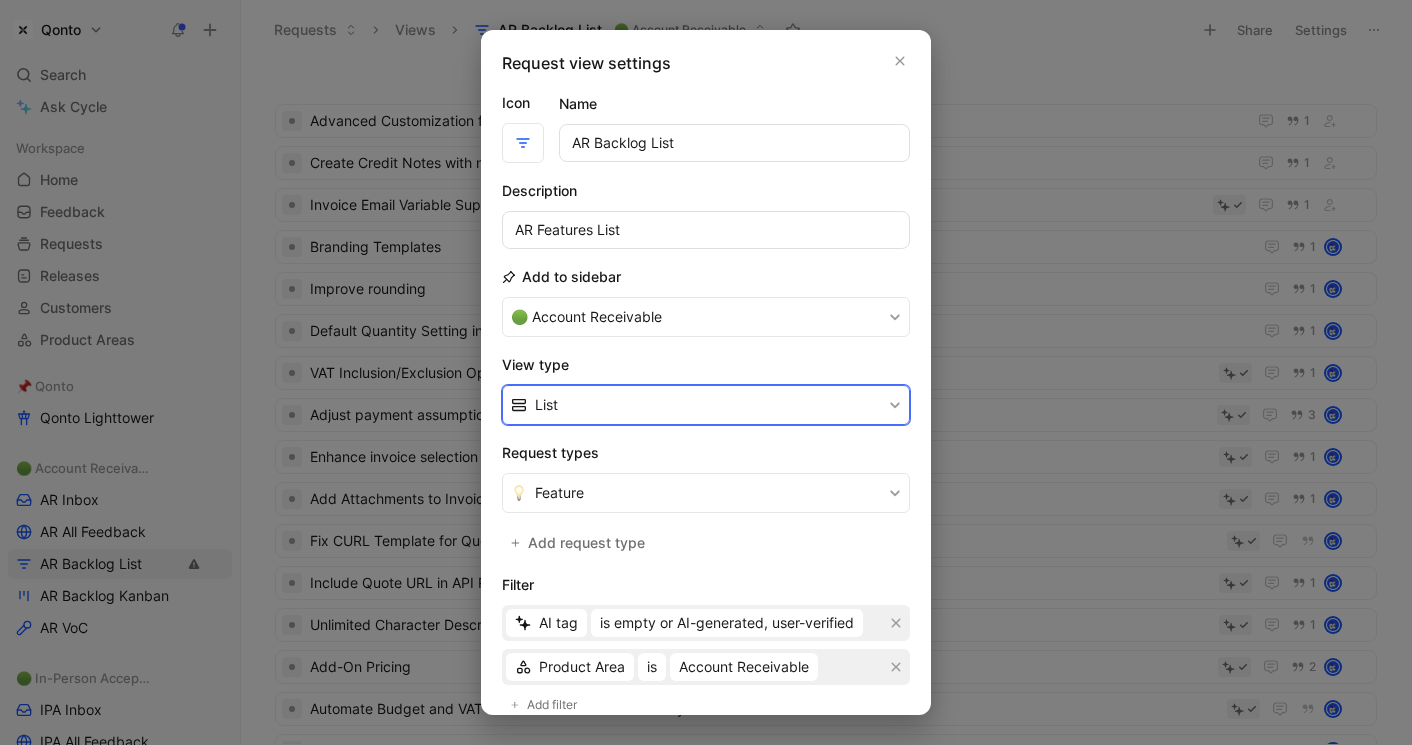 click on "List" at bounding box center [706, 405] 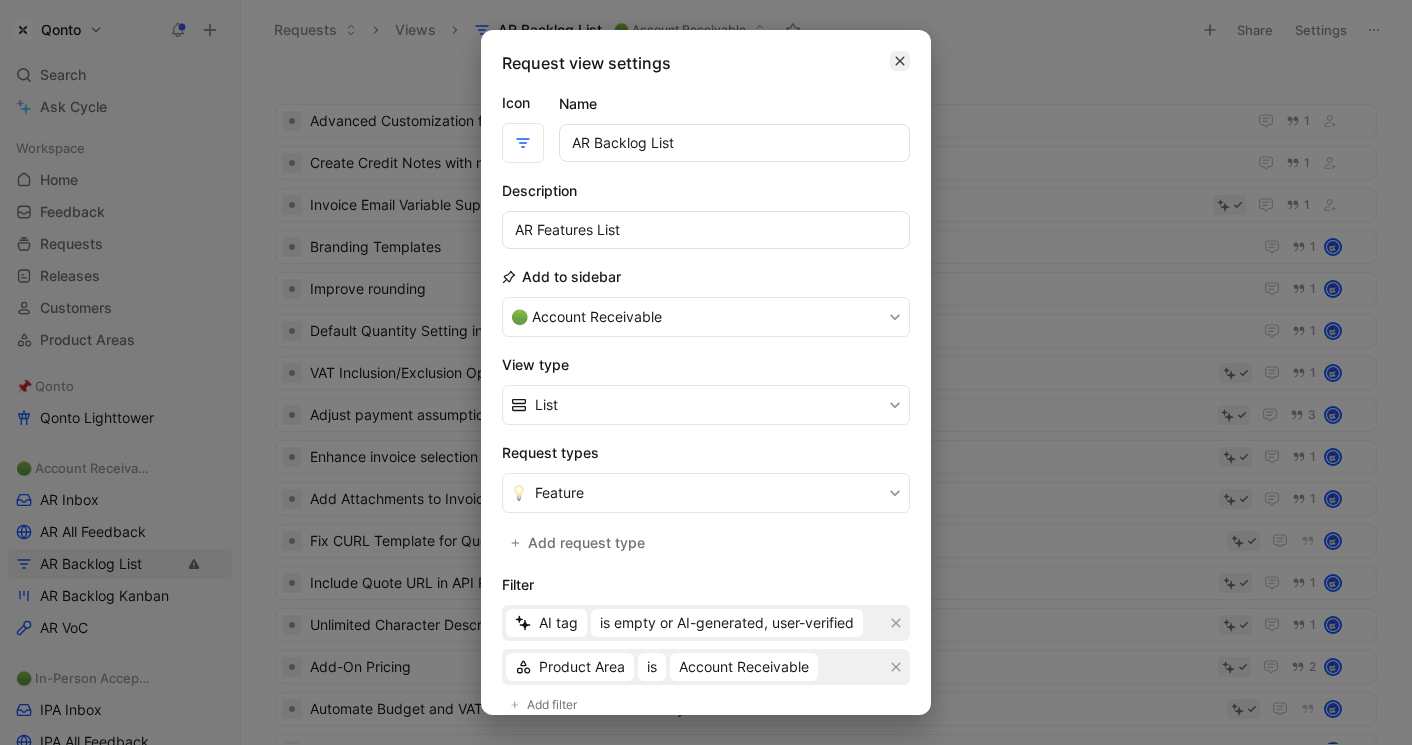 click 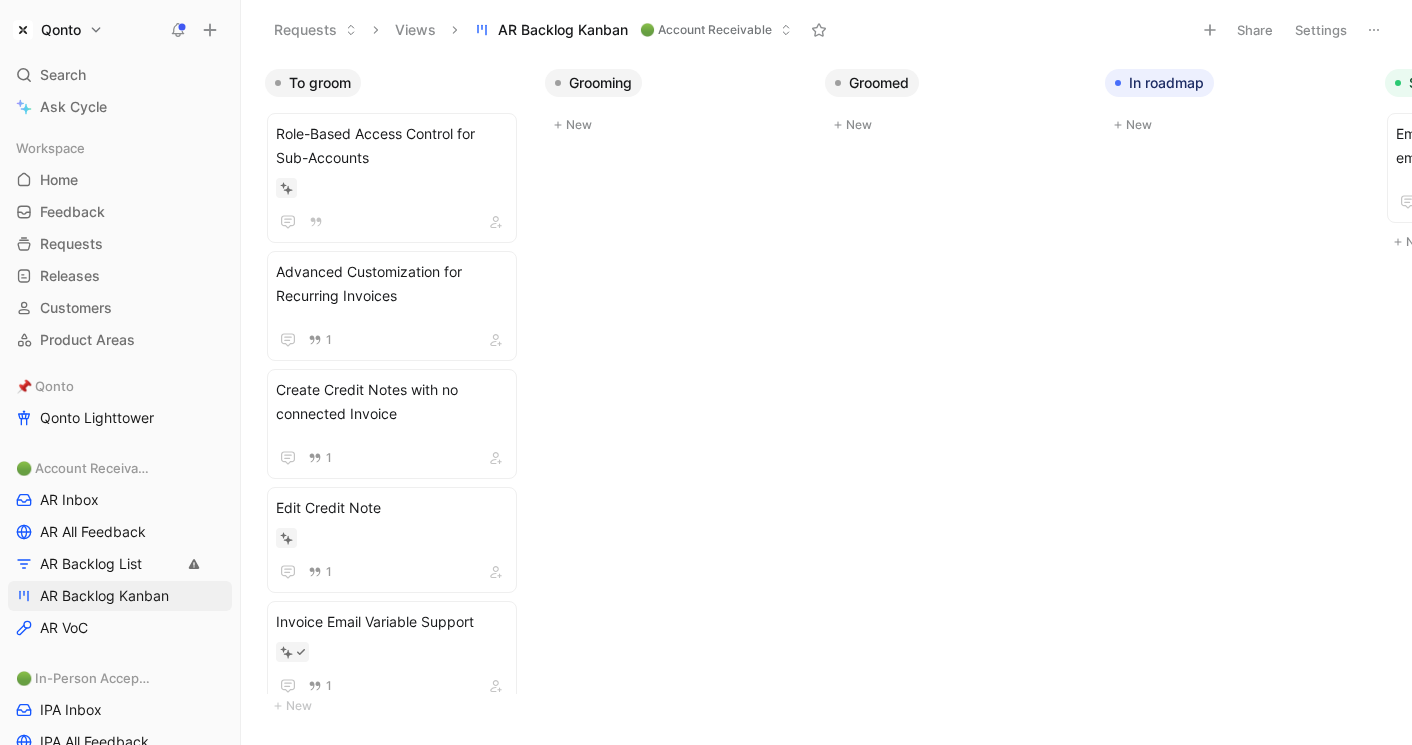 scroll, scrollTop: 0, scrollLeft: 0, axis: both 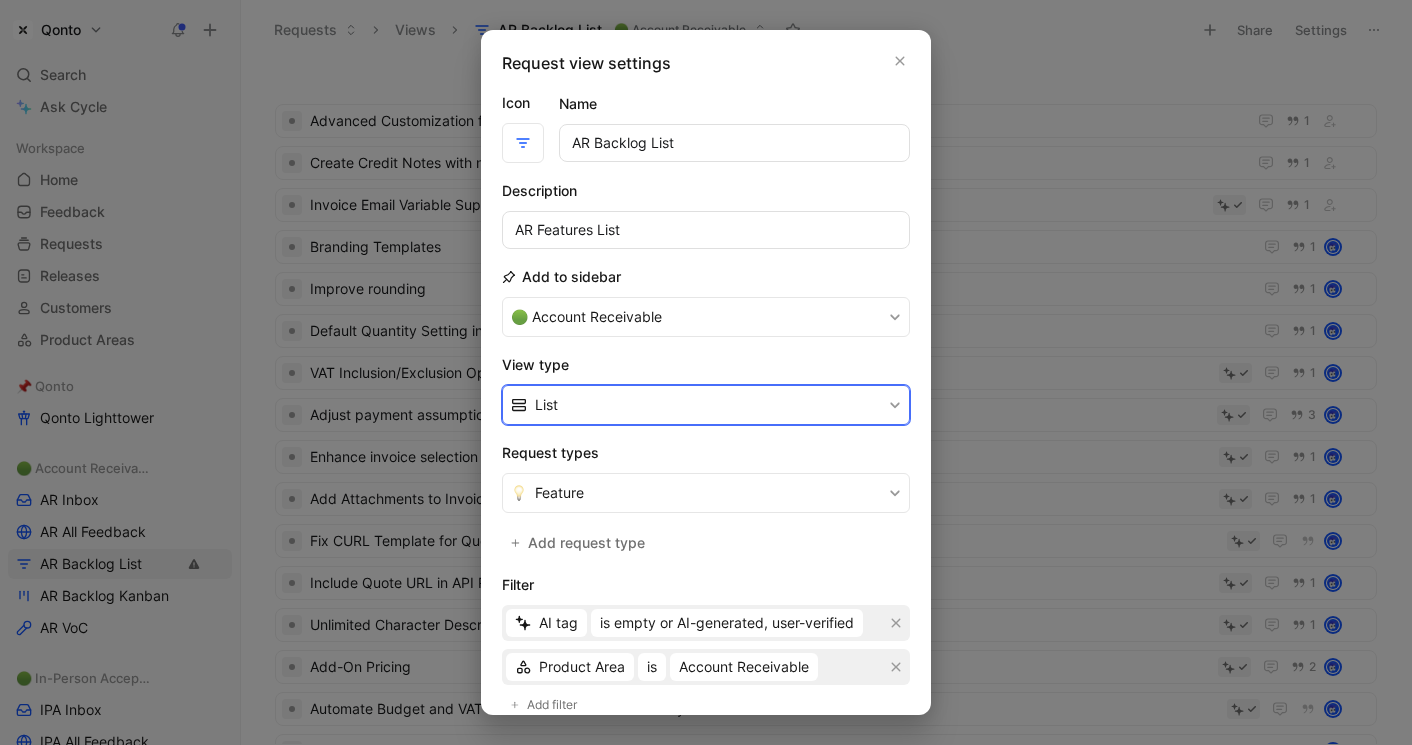 click on "List" at bounding box center (706, 405) 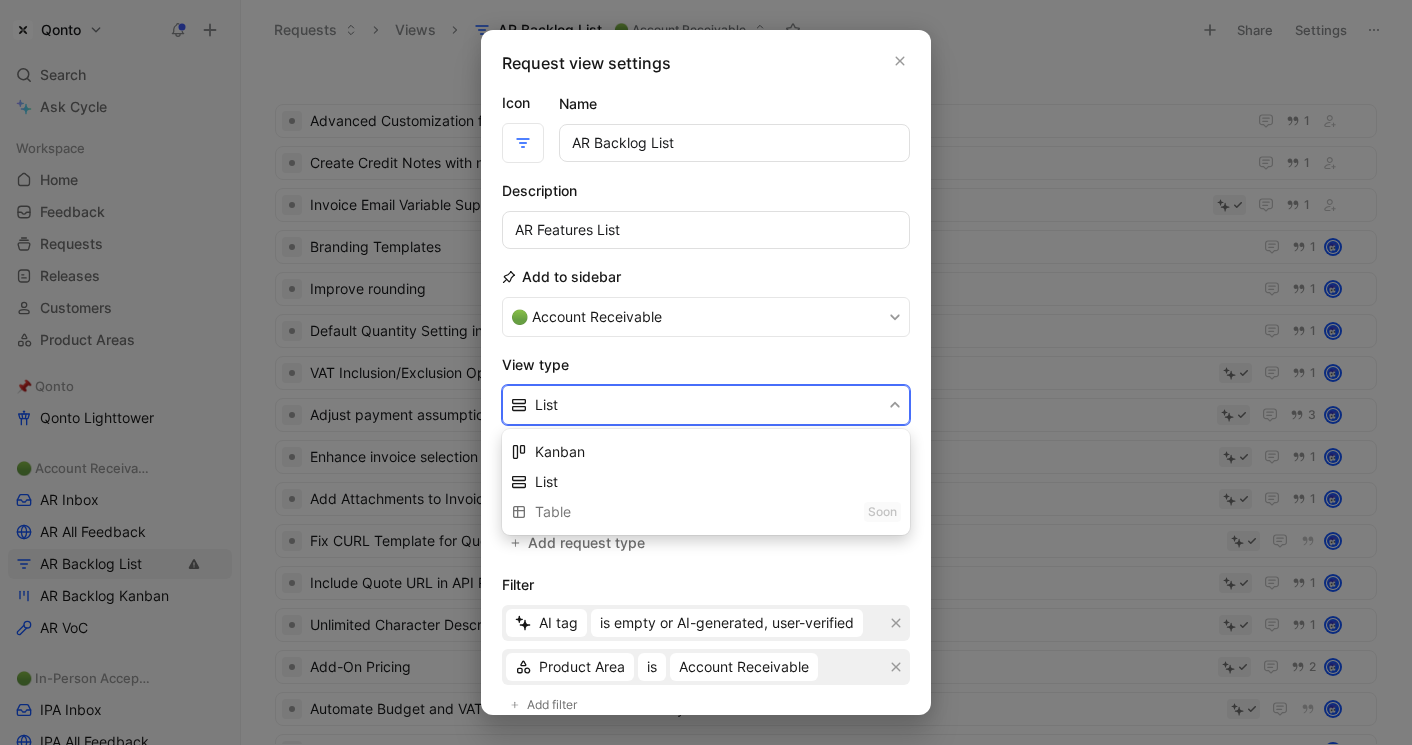 click on "Table Soon" at bounding box center (706, 512) 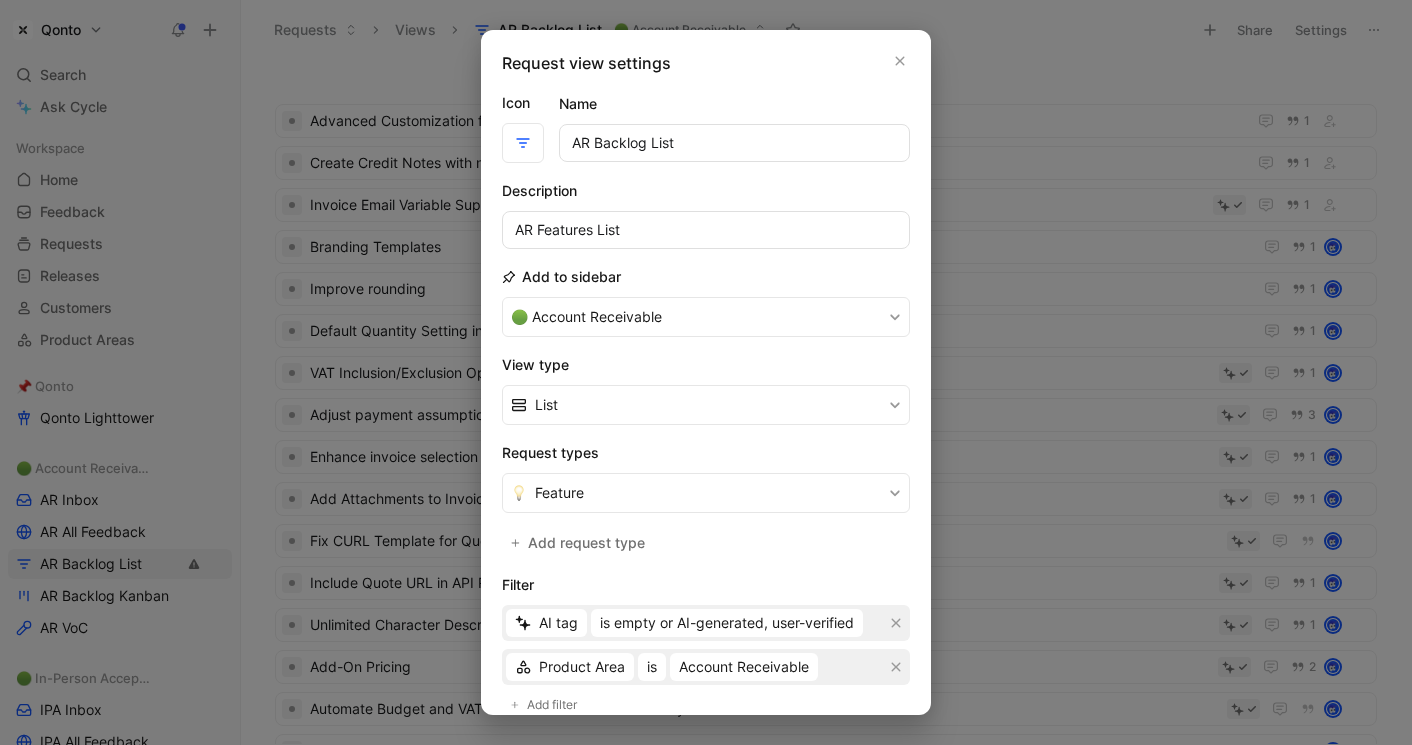 click on "Add to sidebar 🟢 Account Receivable" at bounding box center [706, 301] 